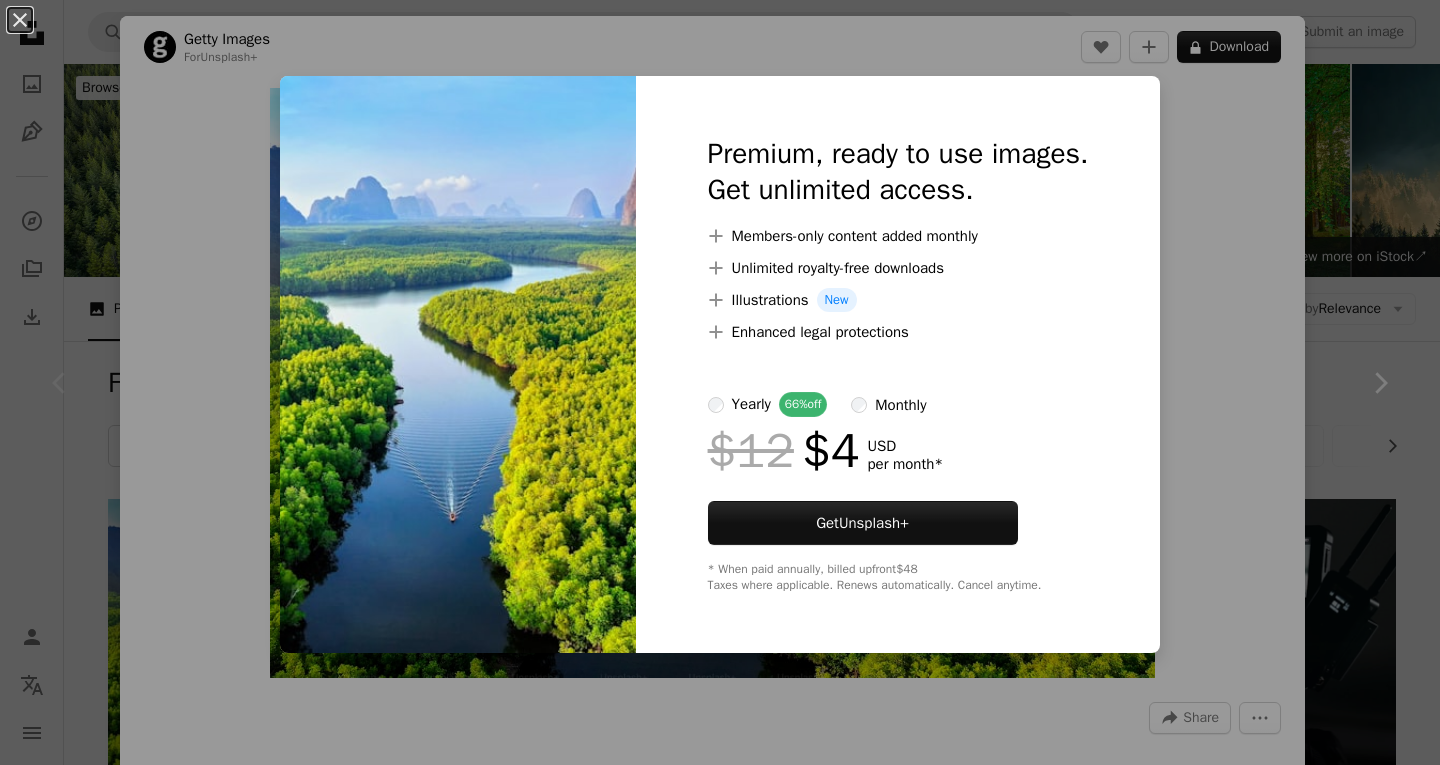 scroll, scrollTop: 400, scrollLeft: 0, axis: vertical 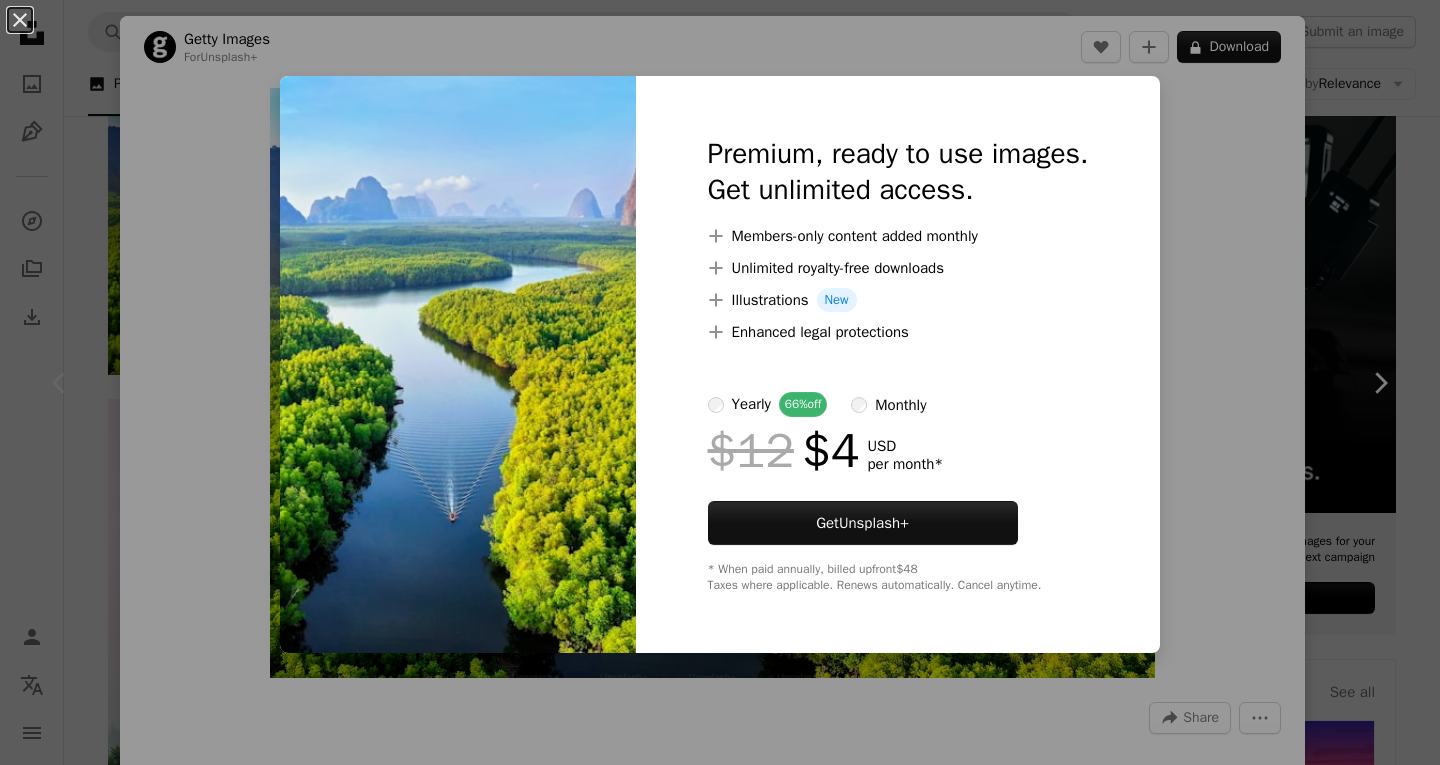drag, startPoint x: 1197, startPoint y: 176, endPoint x: 1157, endPoint y: 165, distance: 41.484936 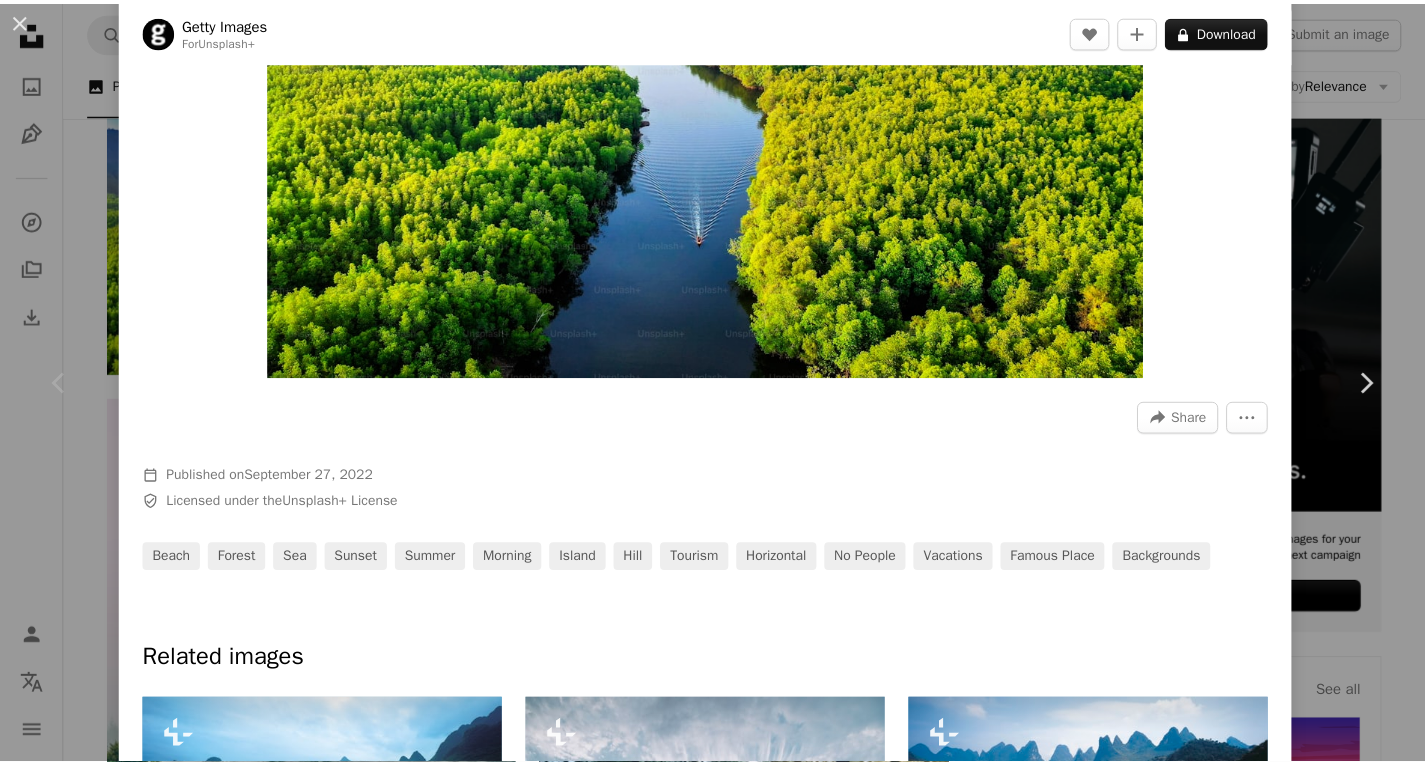 scroll, scrollTop: 0, scrollLeft: 0, axis: both 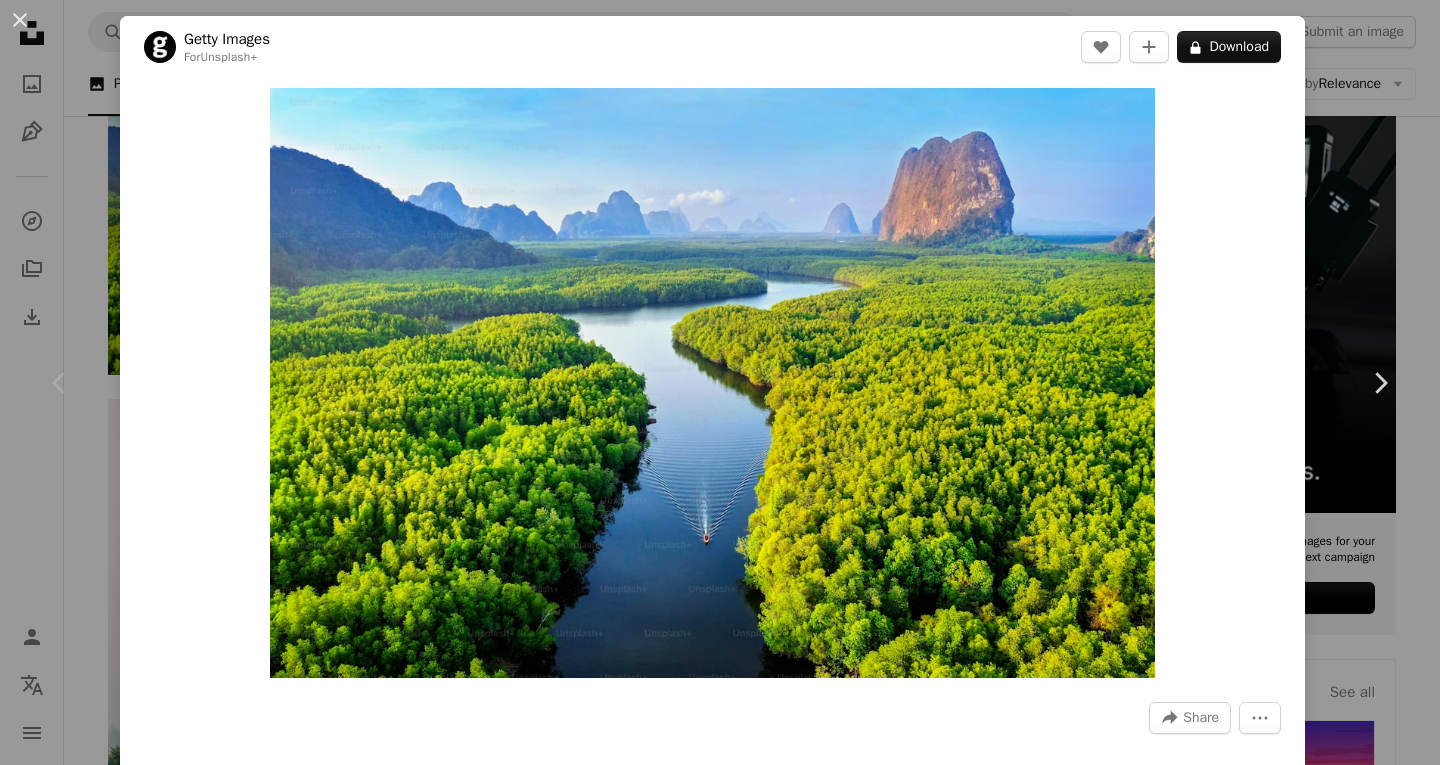 click on "Photo by [NAME] on Unsplash" at bounding box center [720, 382] 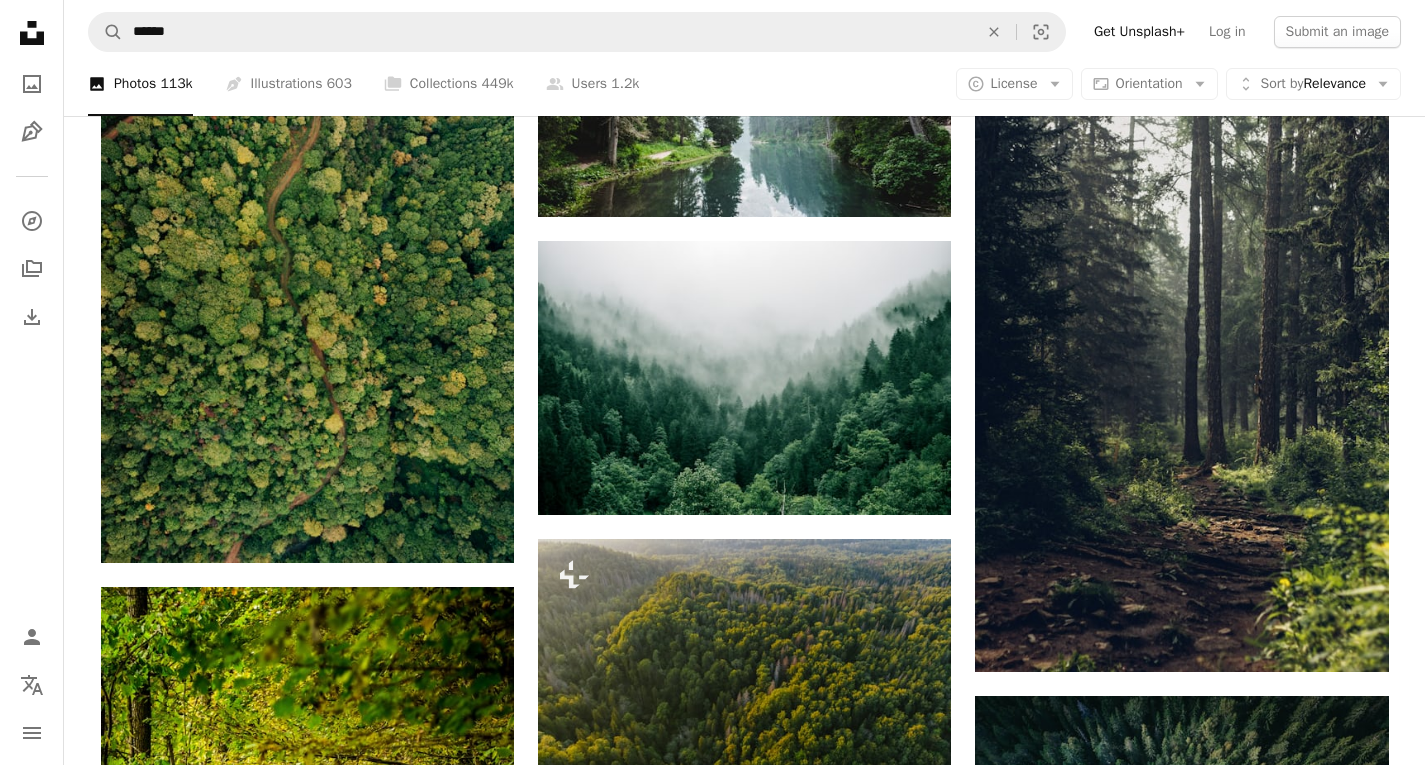 scroll, scrollTop: 1300, scrollLeft: 0, axis: vertical 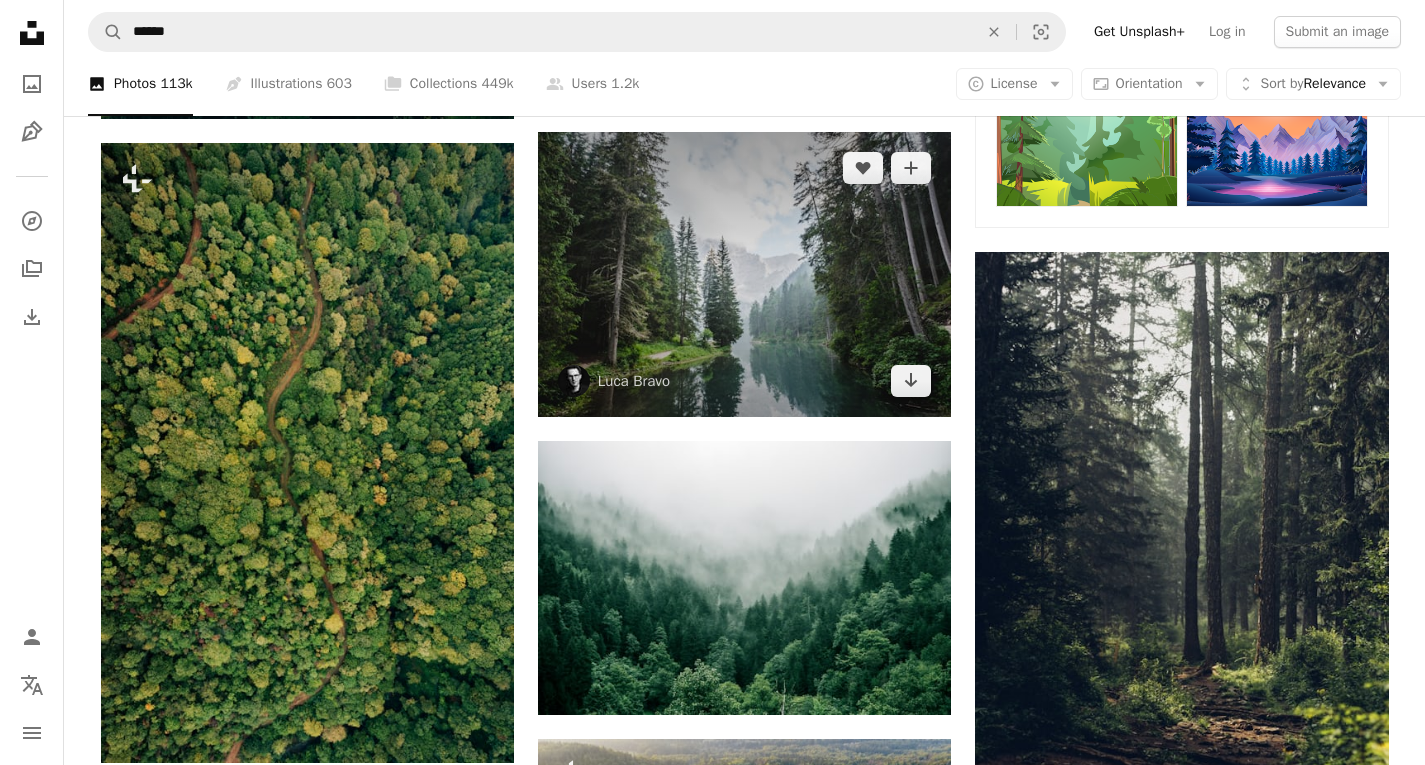 click at bounding box center [744, 274] 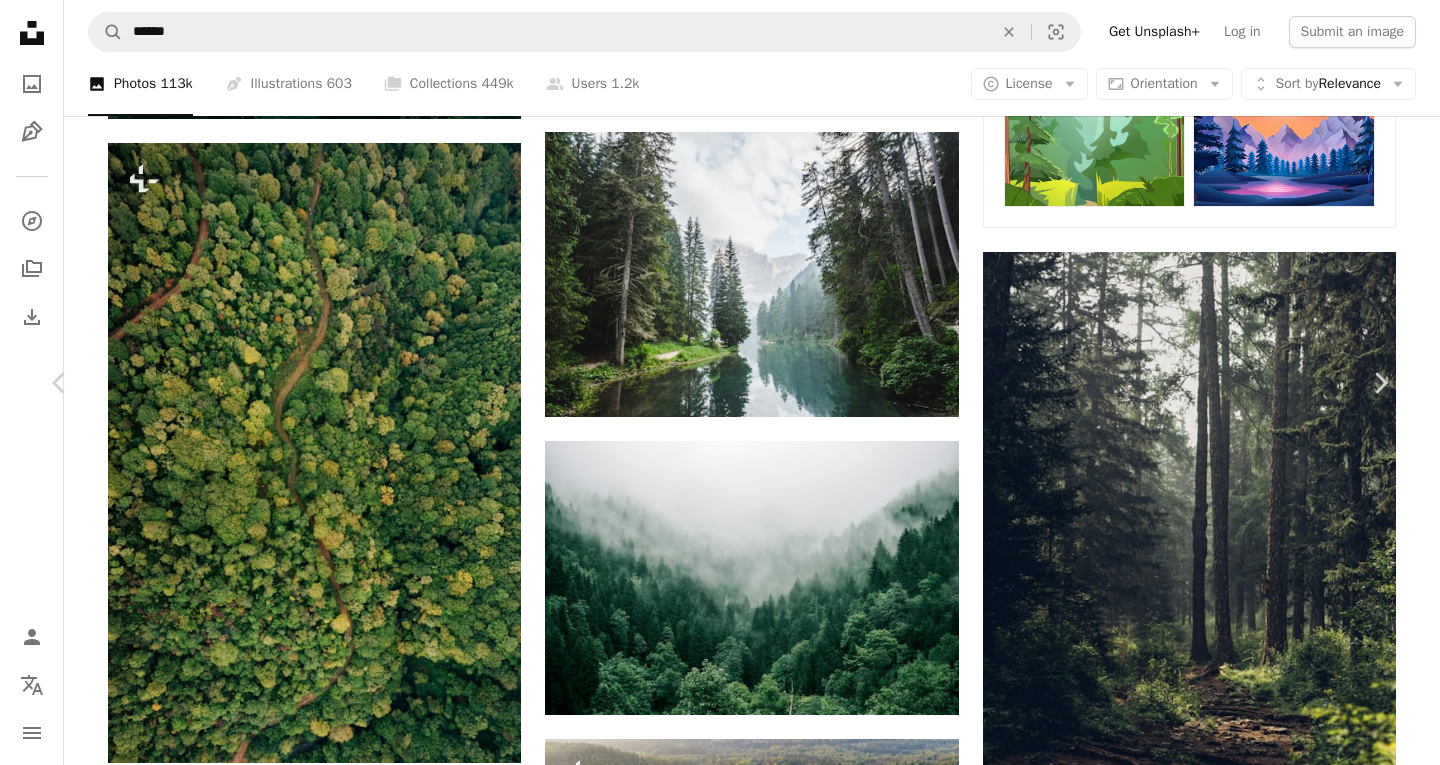 click on "Download free" at bounding box center [1191, 4075] 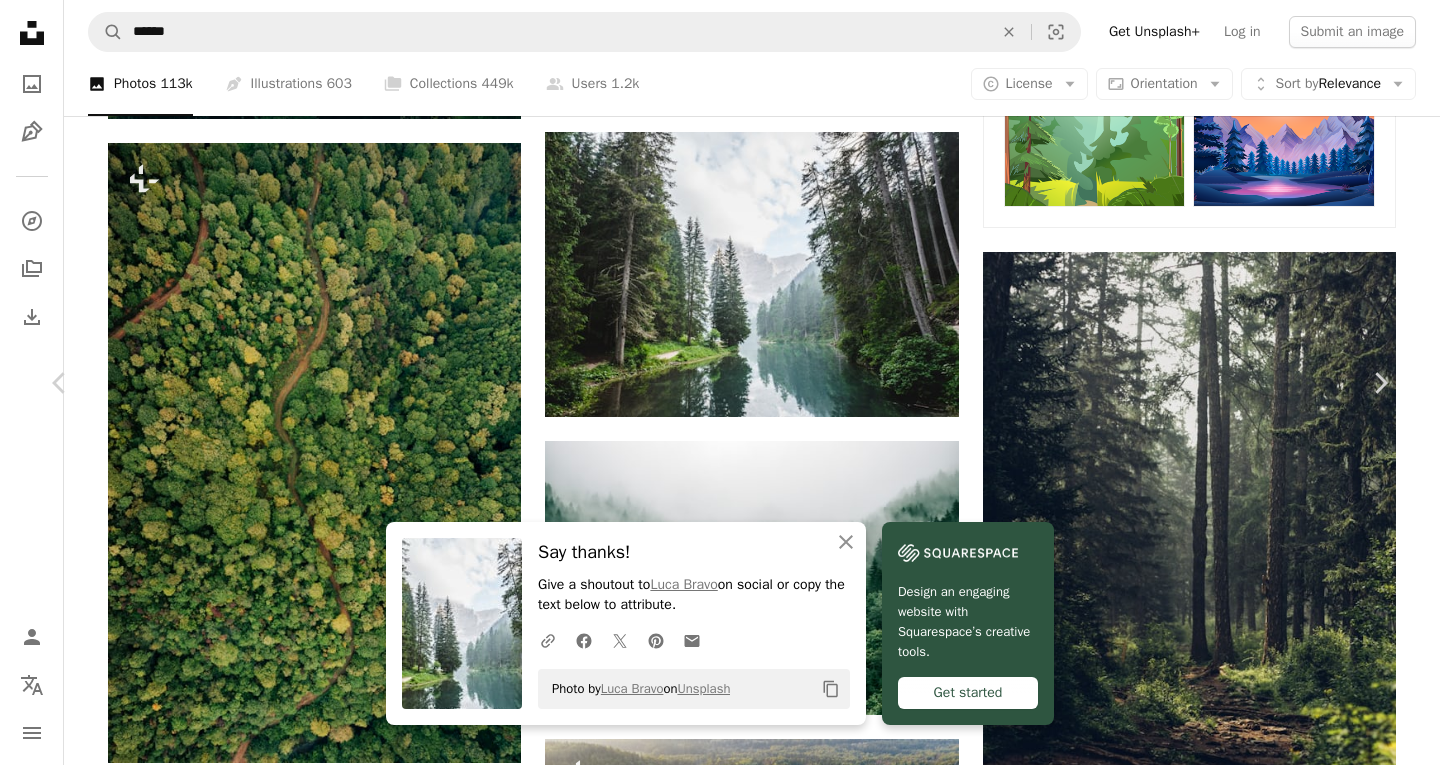 click on "Photo by [NAME] on Unsplash" at bounding box center (720, 4410) 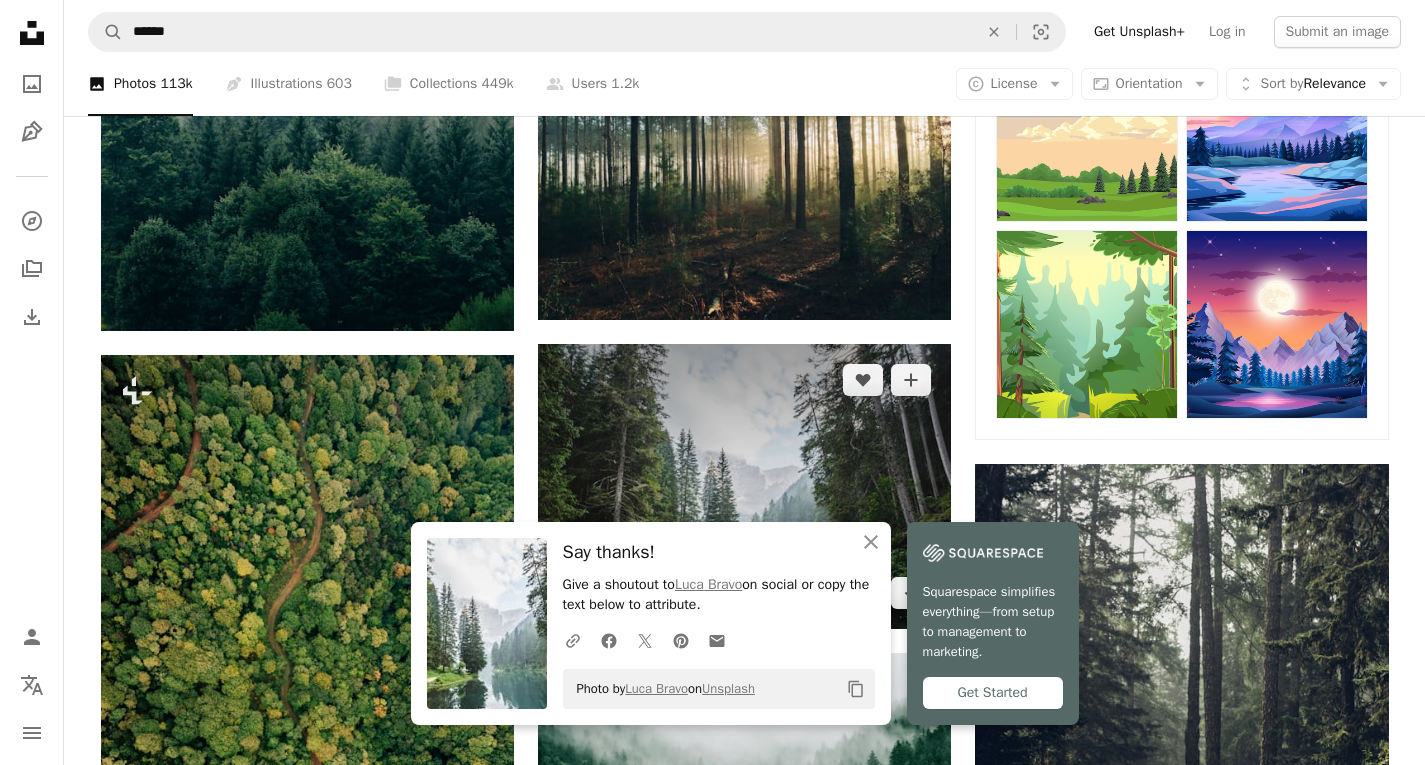 scroll, scrollTop: 1100, scrollLeft: 0, axis: vertical 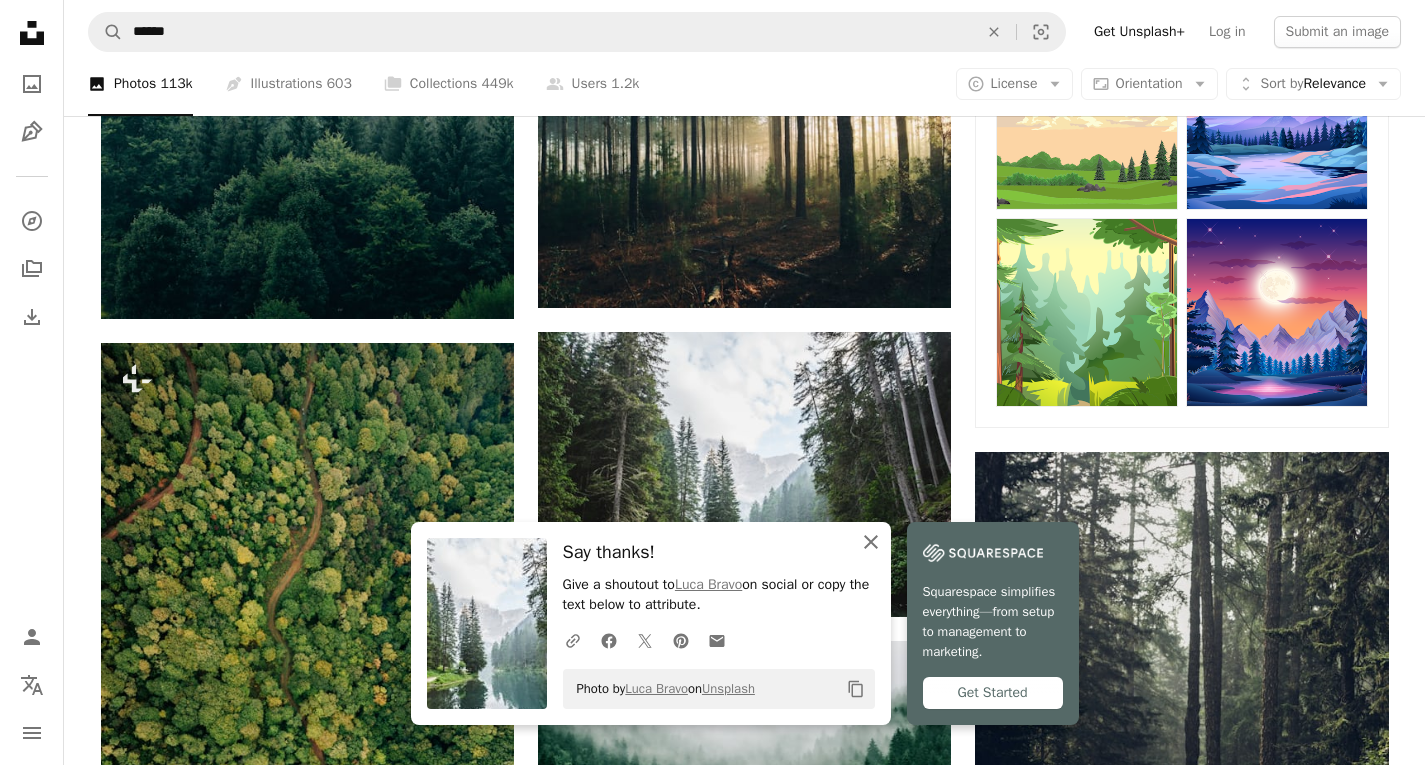 click on "An X shape" 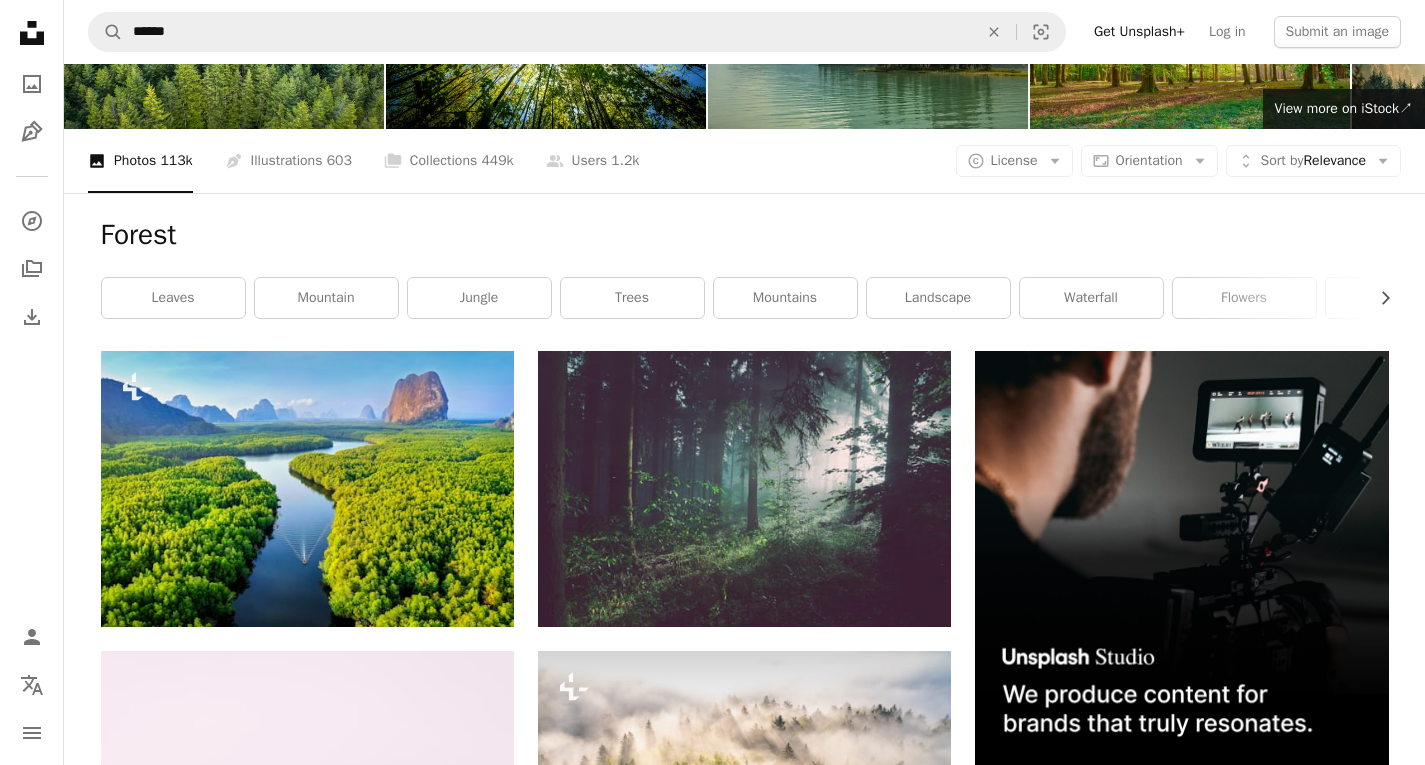 scroll, scrollTop: 0, scrollLeft: 0, axis: both 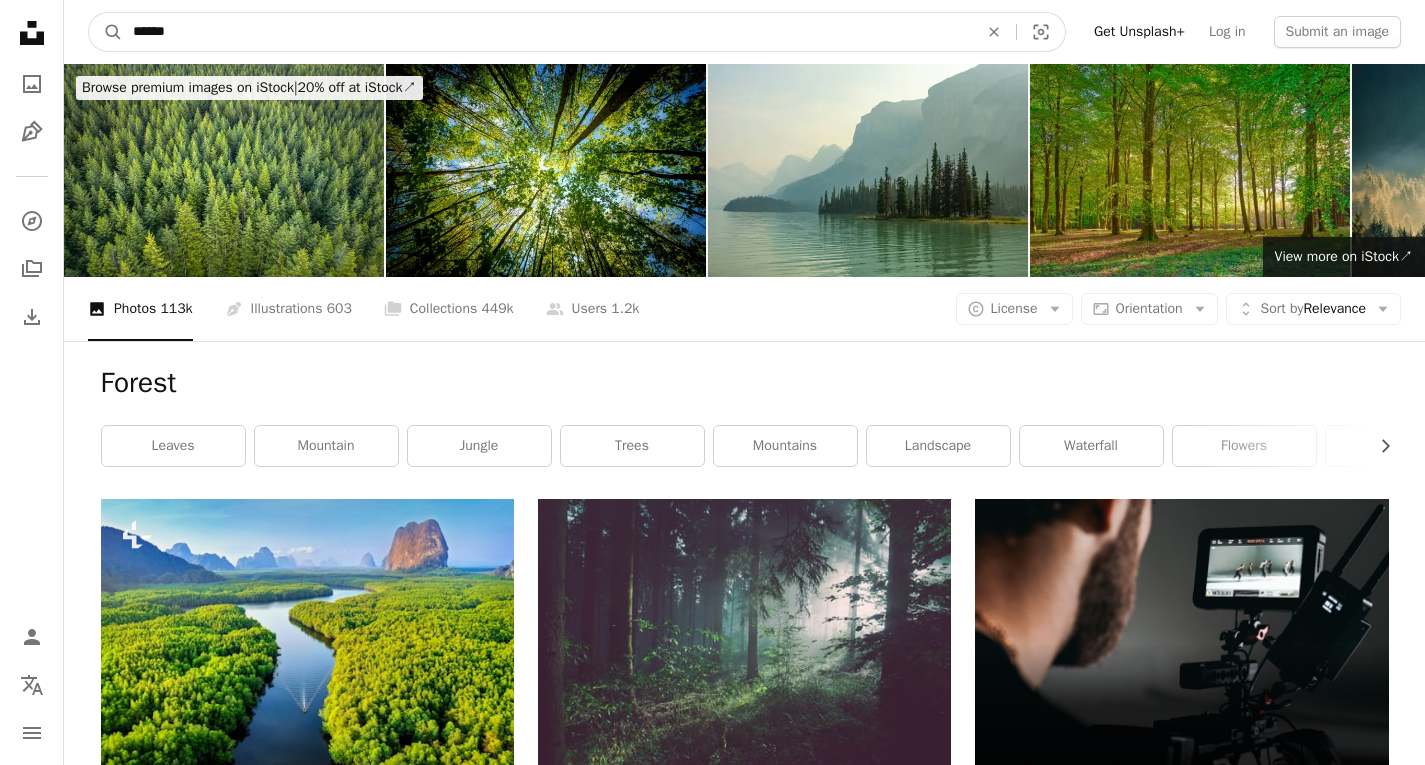 drag, startPoint x: 281, startPoint y: 30, endPoint x: -118, endPoint y: -6, distance: 400.62076 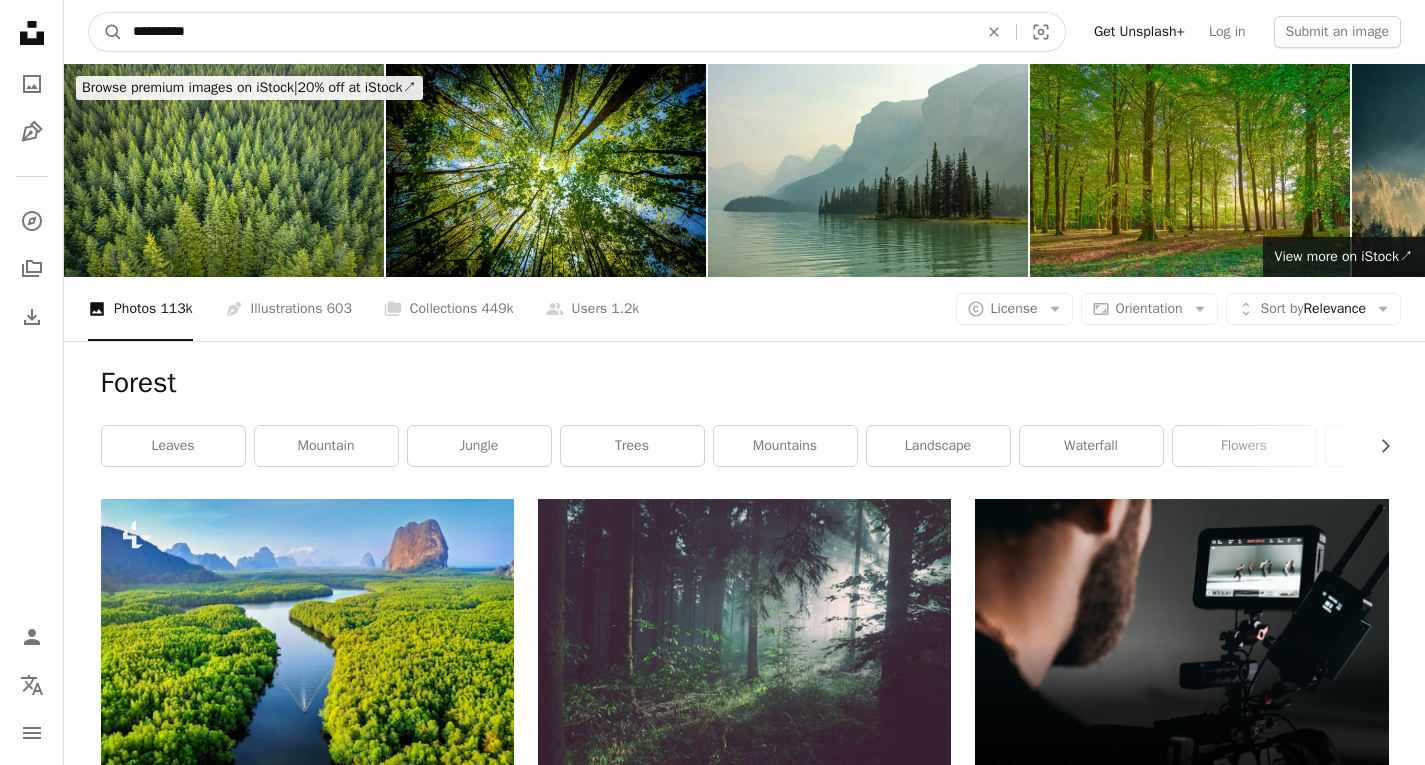 type on "**********" 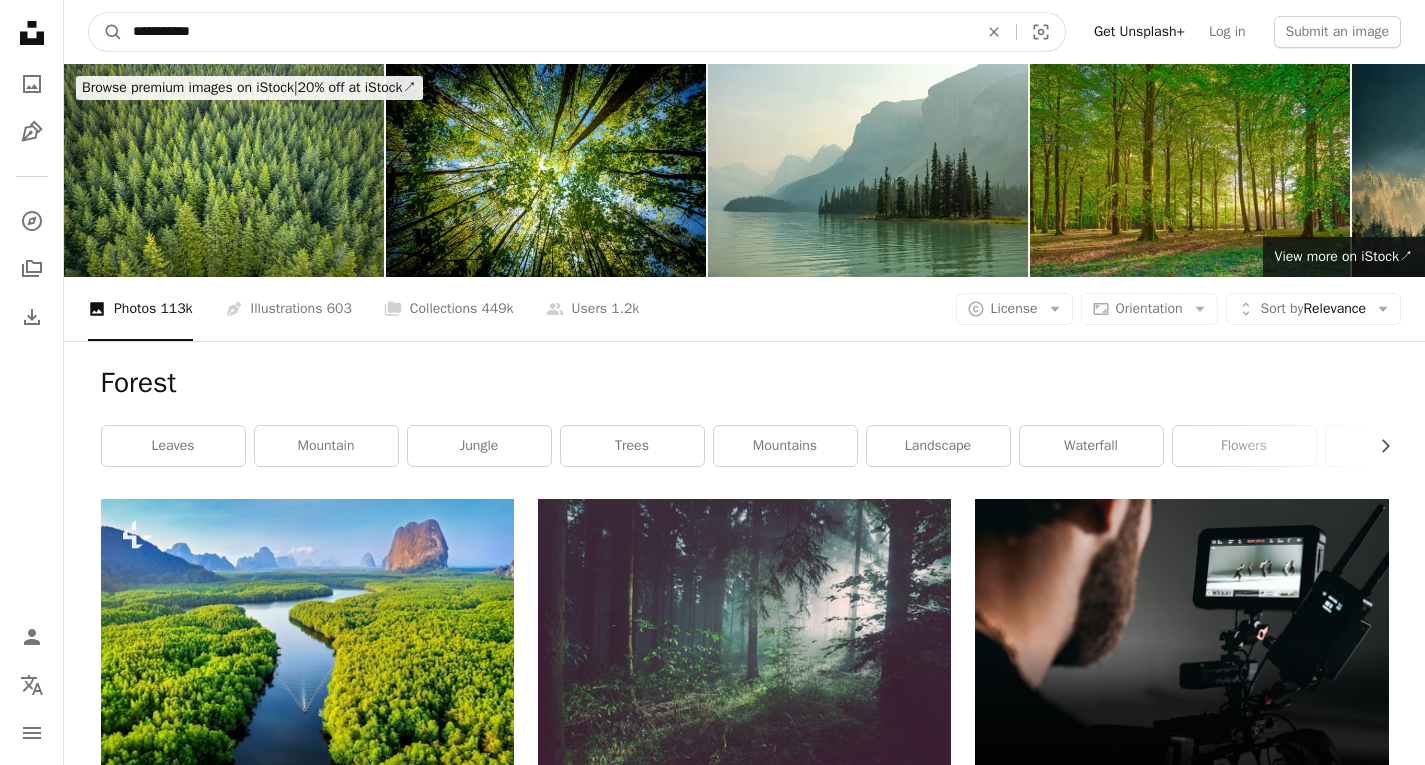 click on "A magnifying glass" at bounding box center (106, 32) 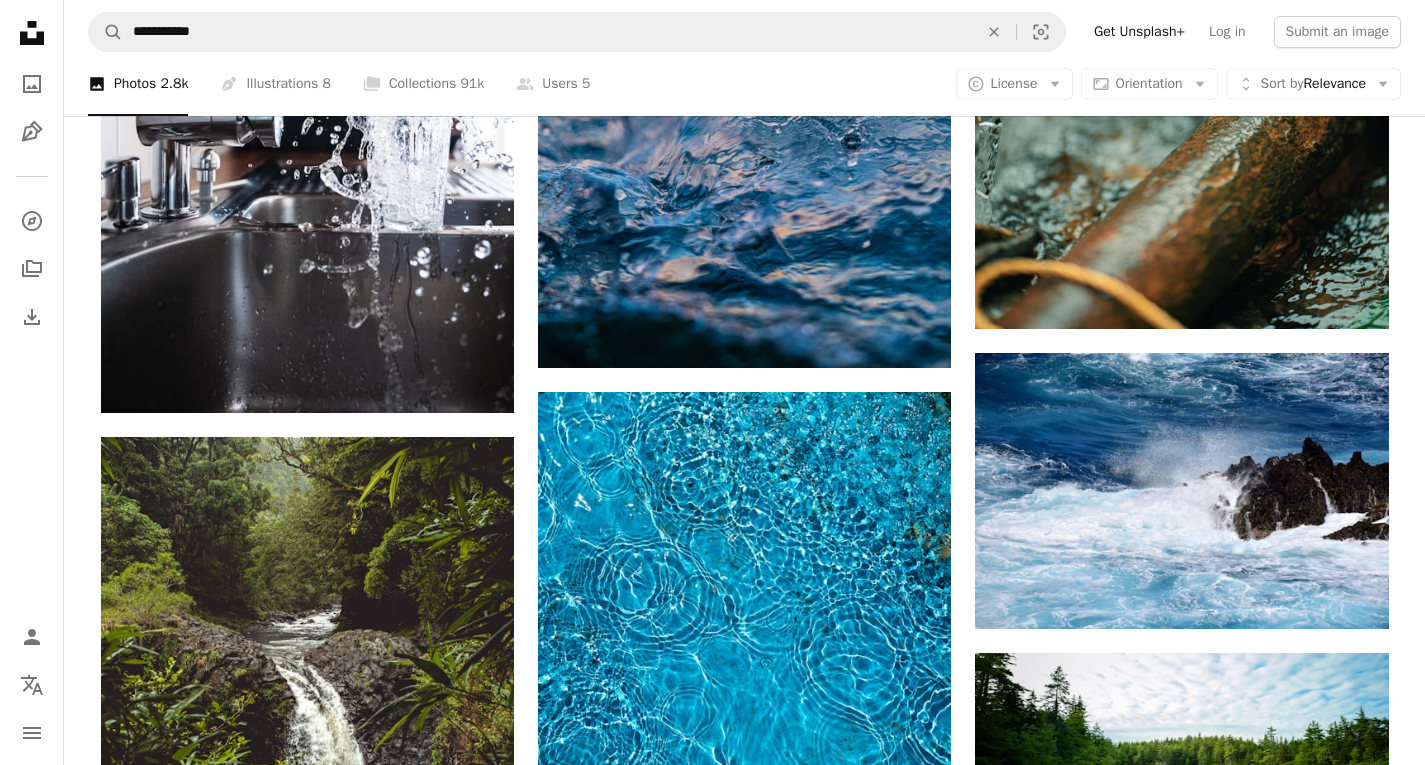 scroll, scrollTop: 1600, scrollLeft: 0, axis: vertical 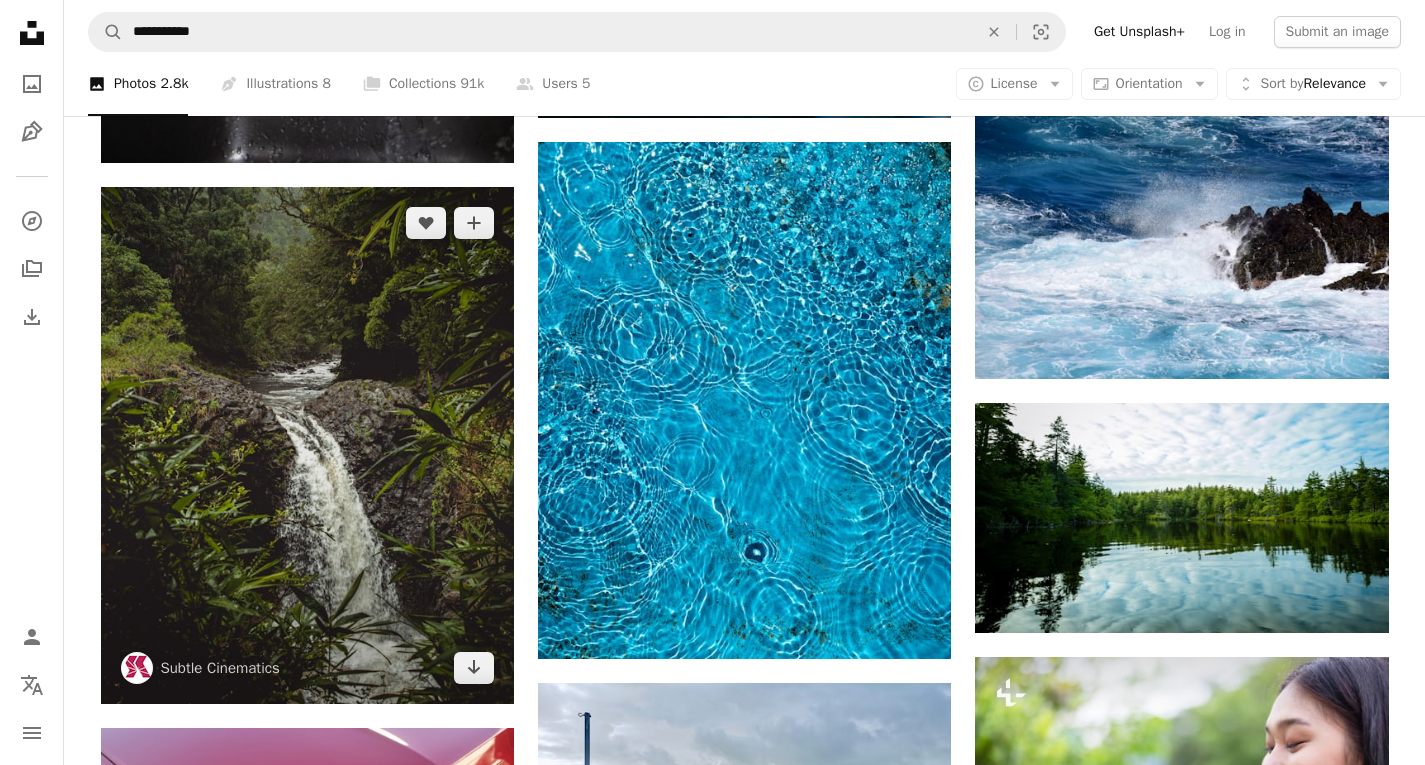 click at bounding box center [307, 445] 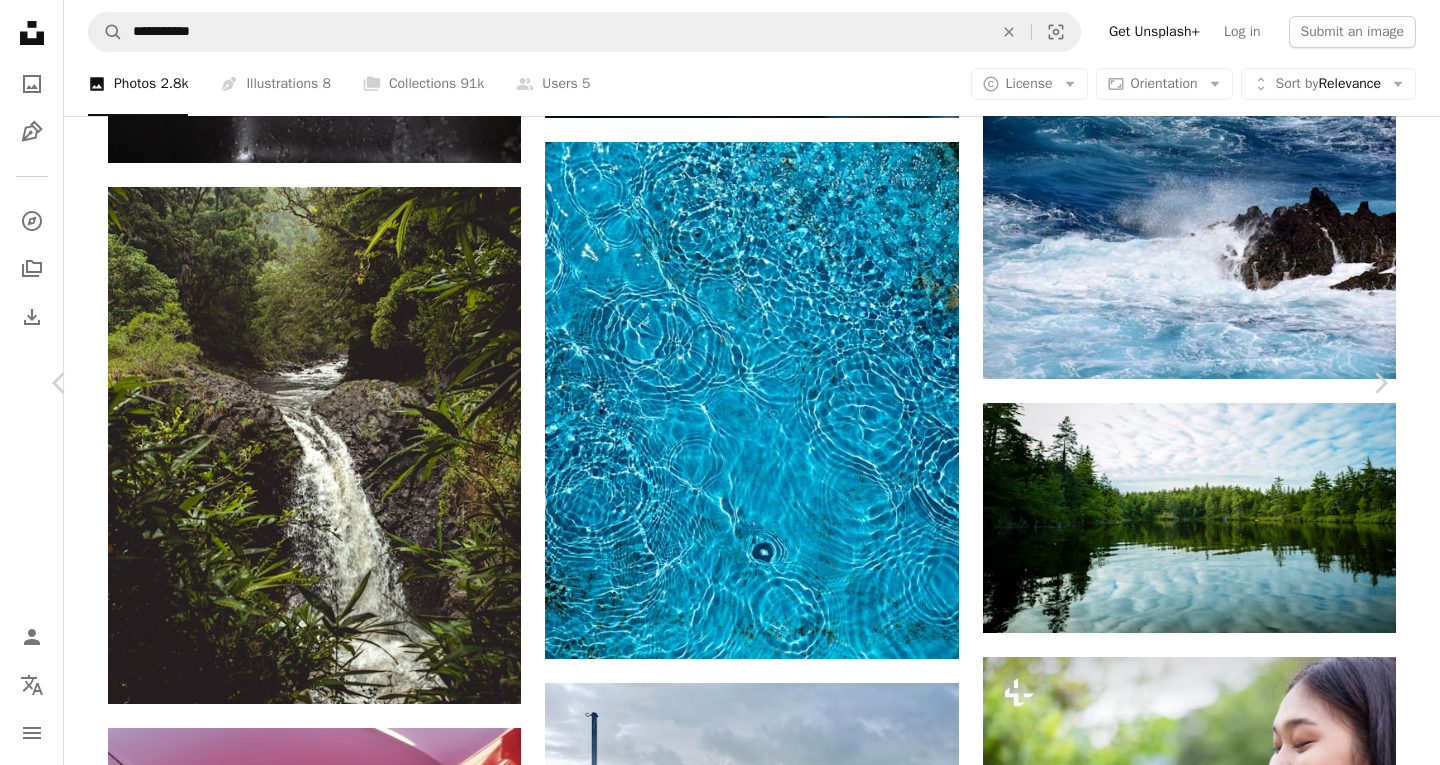 click on "Download free" at bounding box center [1191, 3402] 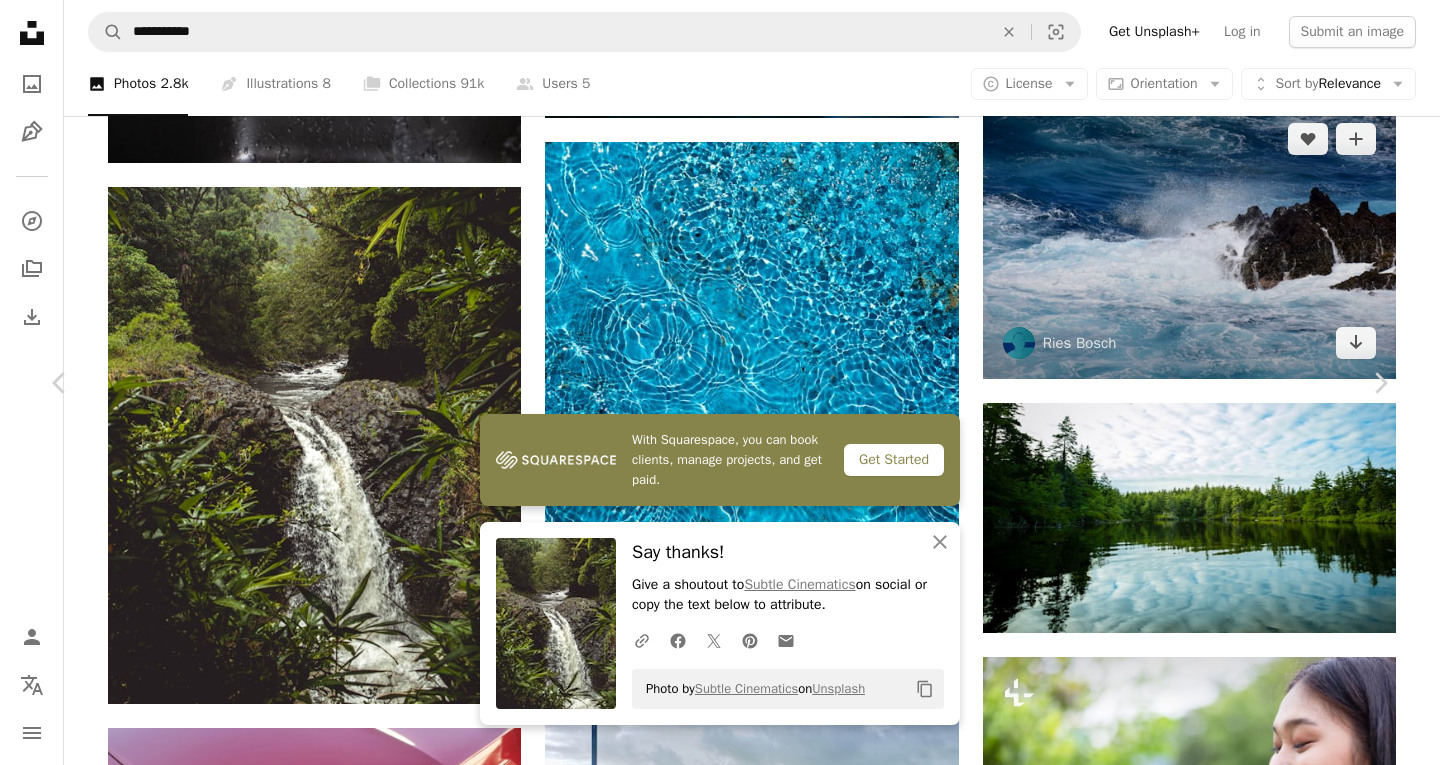 drag, startPoint x: 1383, startPoint y: 251, endPoint x: 1351, endPoint y: 251, distance: 32 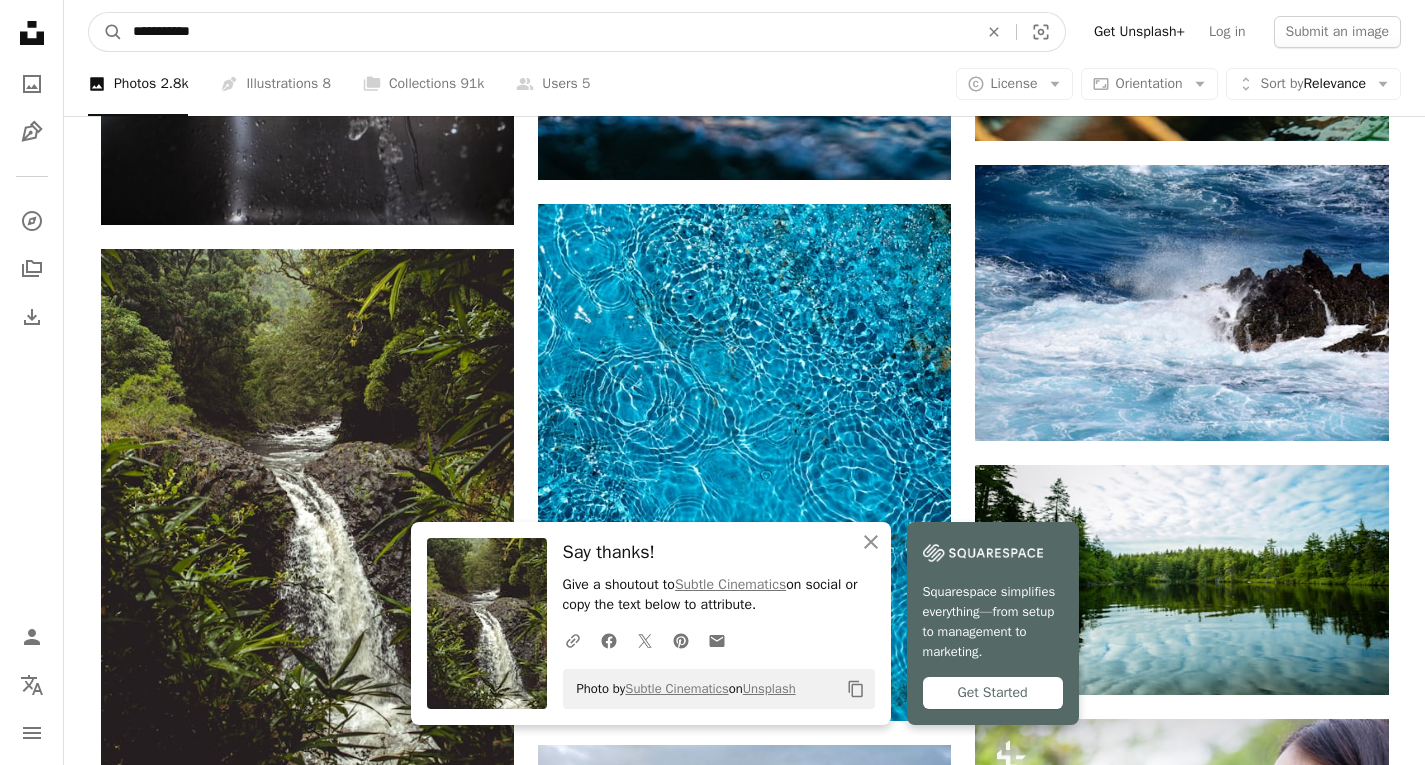 scroll, scrollTop: 1445, scrollLeft: 0, axis: vertical 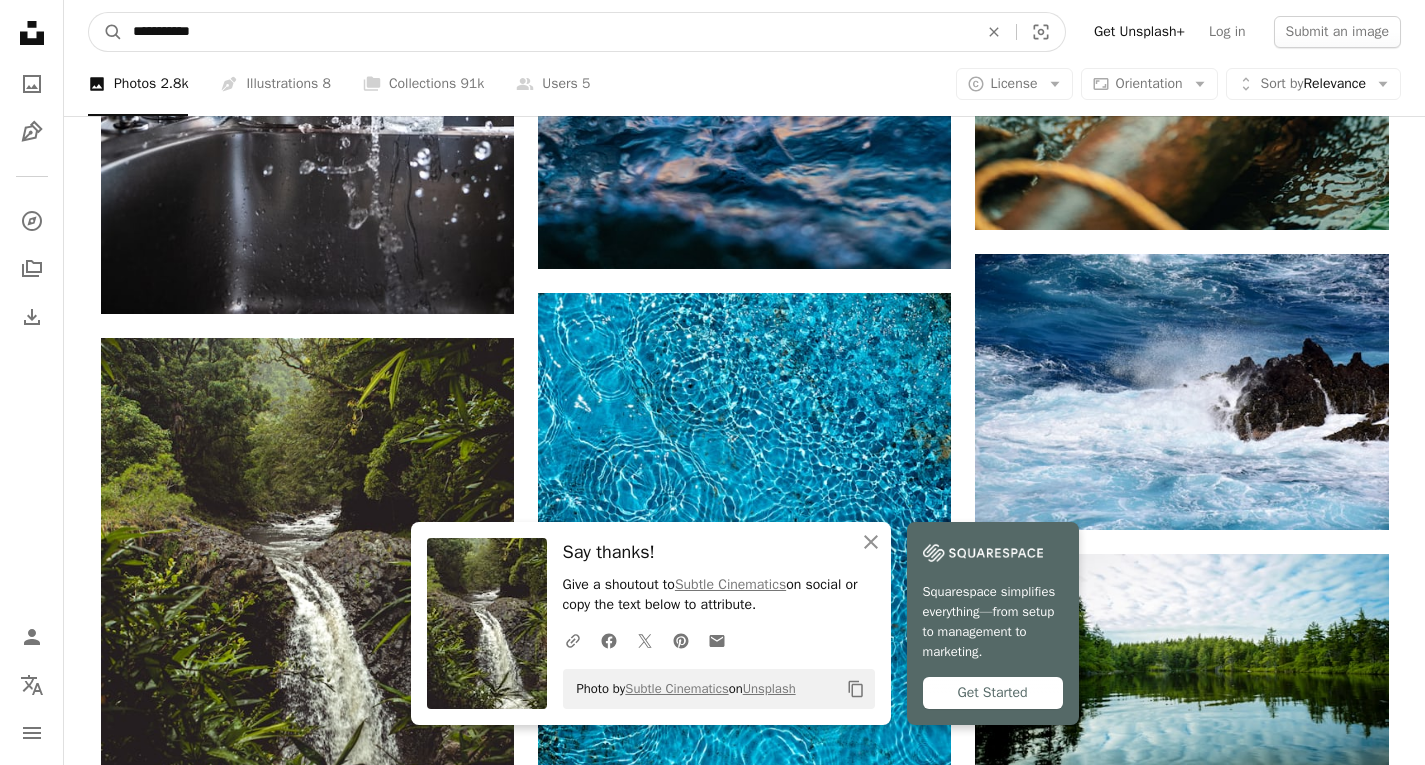 drag, startPoint x: 363, startPoint y: 32, endPoint x: -160, endPoint y: 14, distance: 523.30963 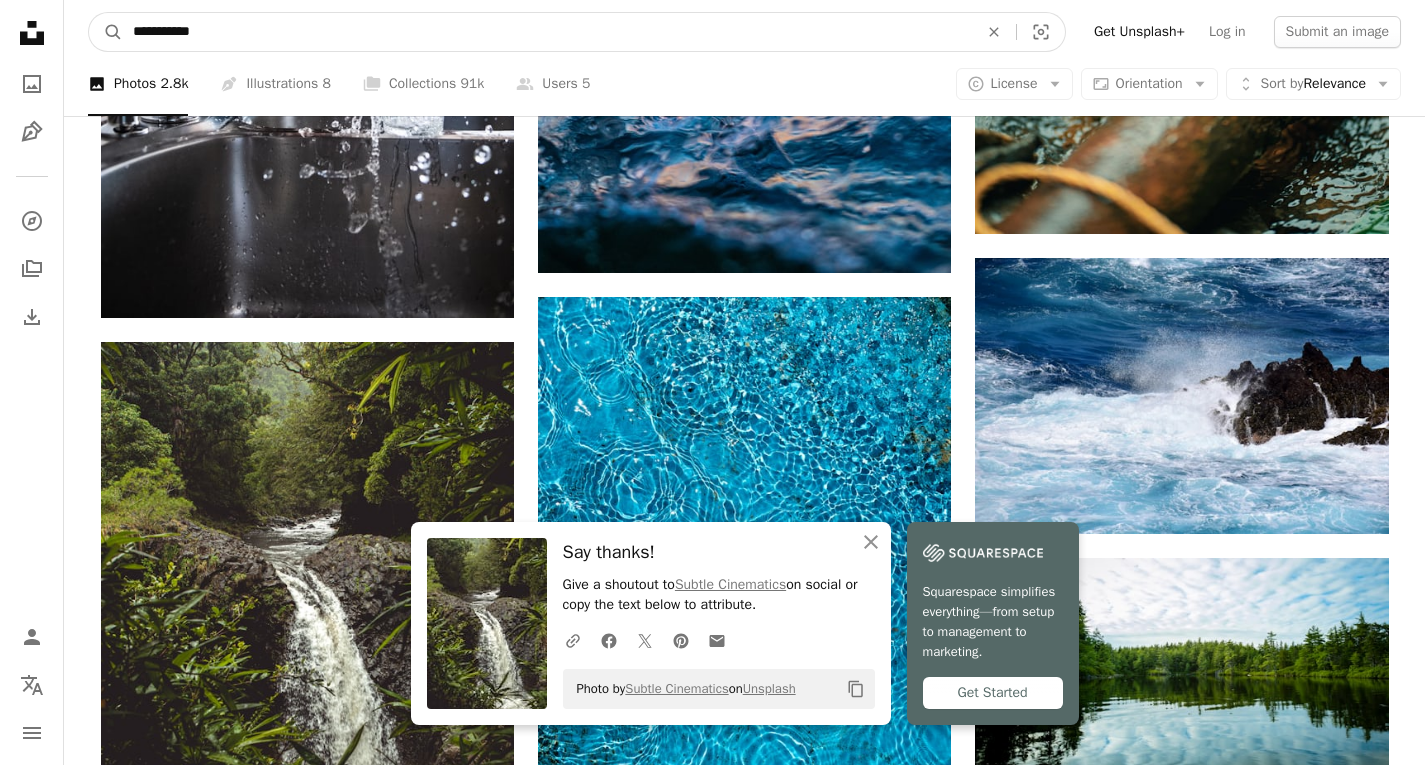paste 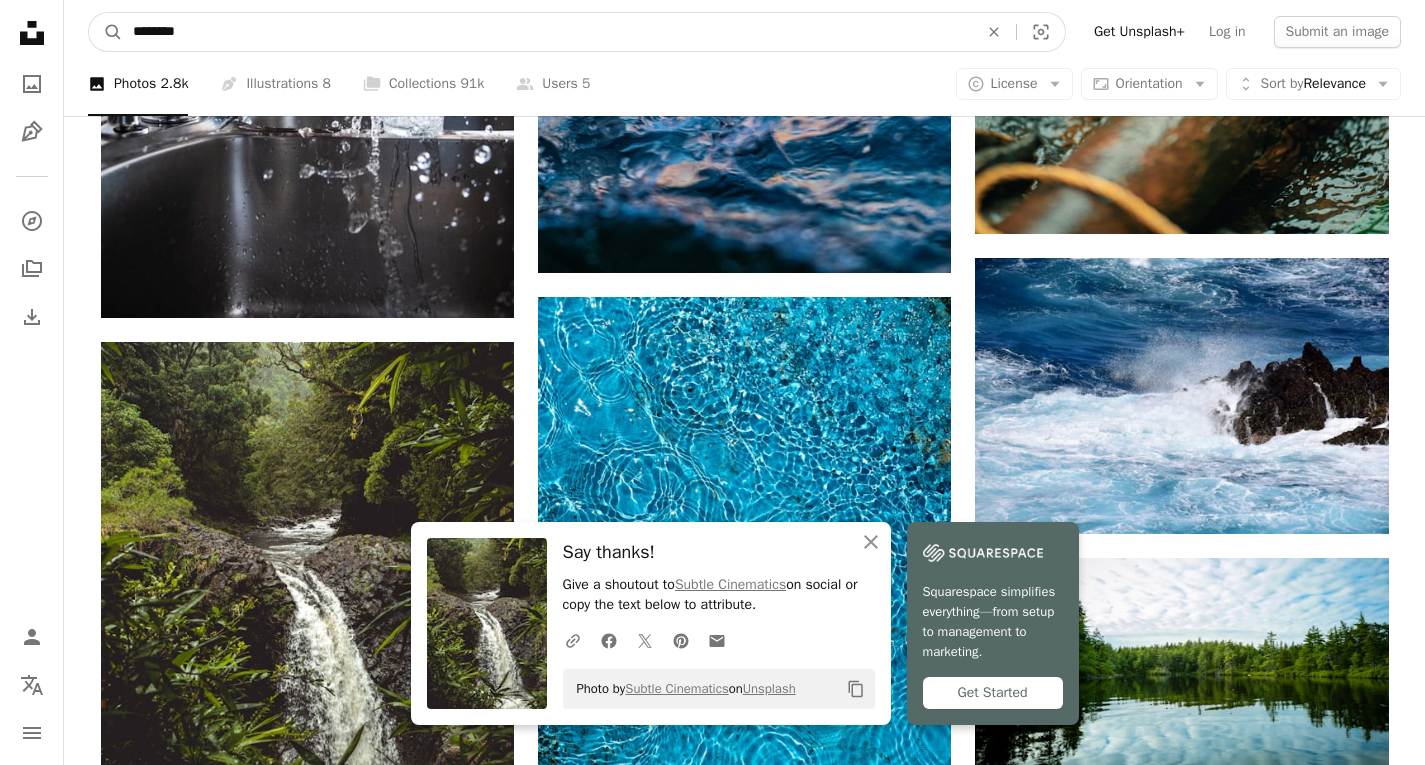 type on "********" 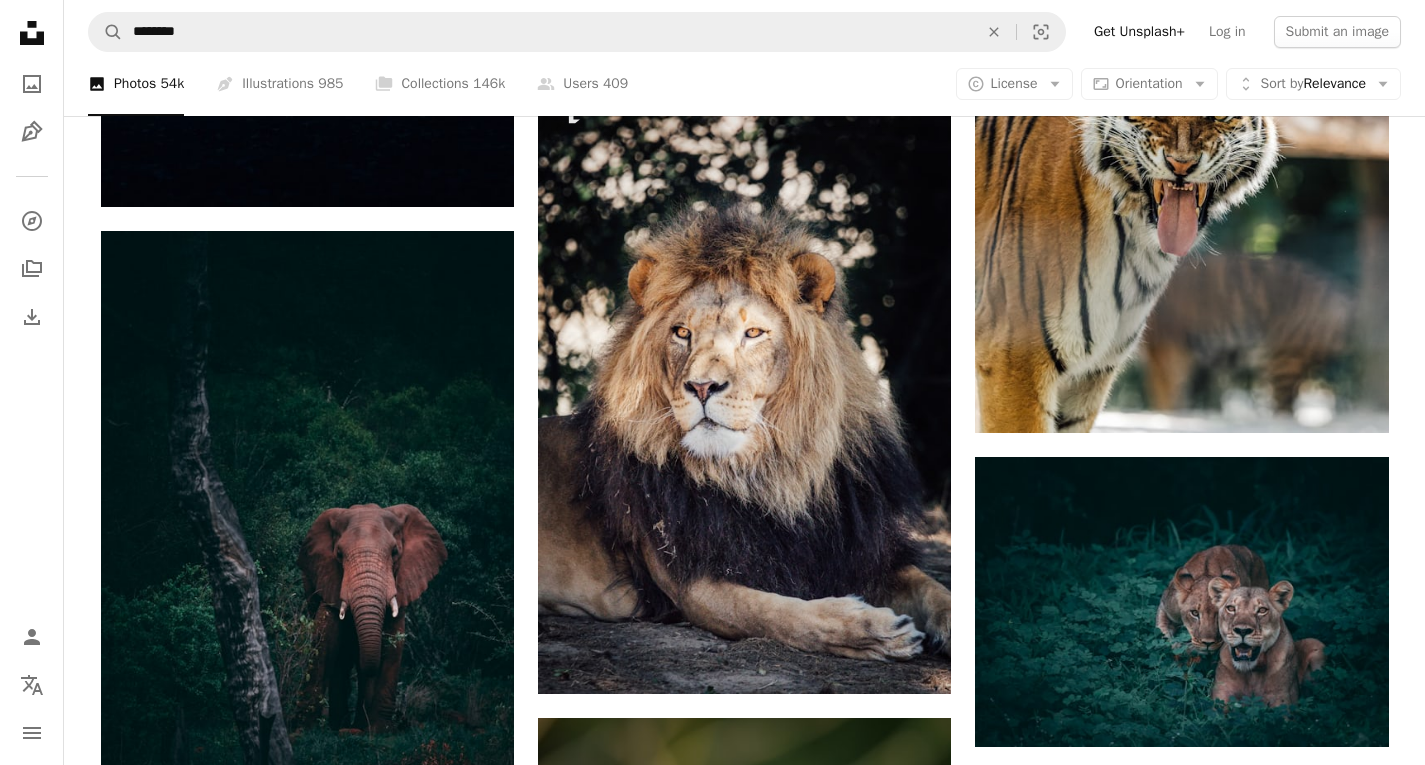 scroll, scrollTop: 2800, scrollLeft: 0, axis: vertical 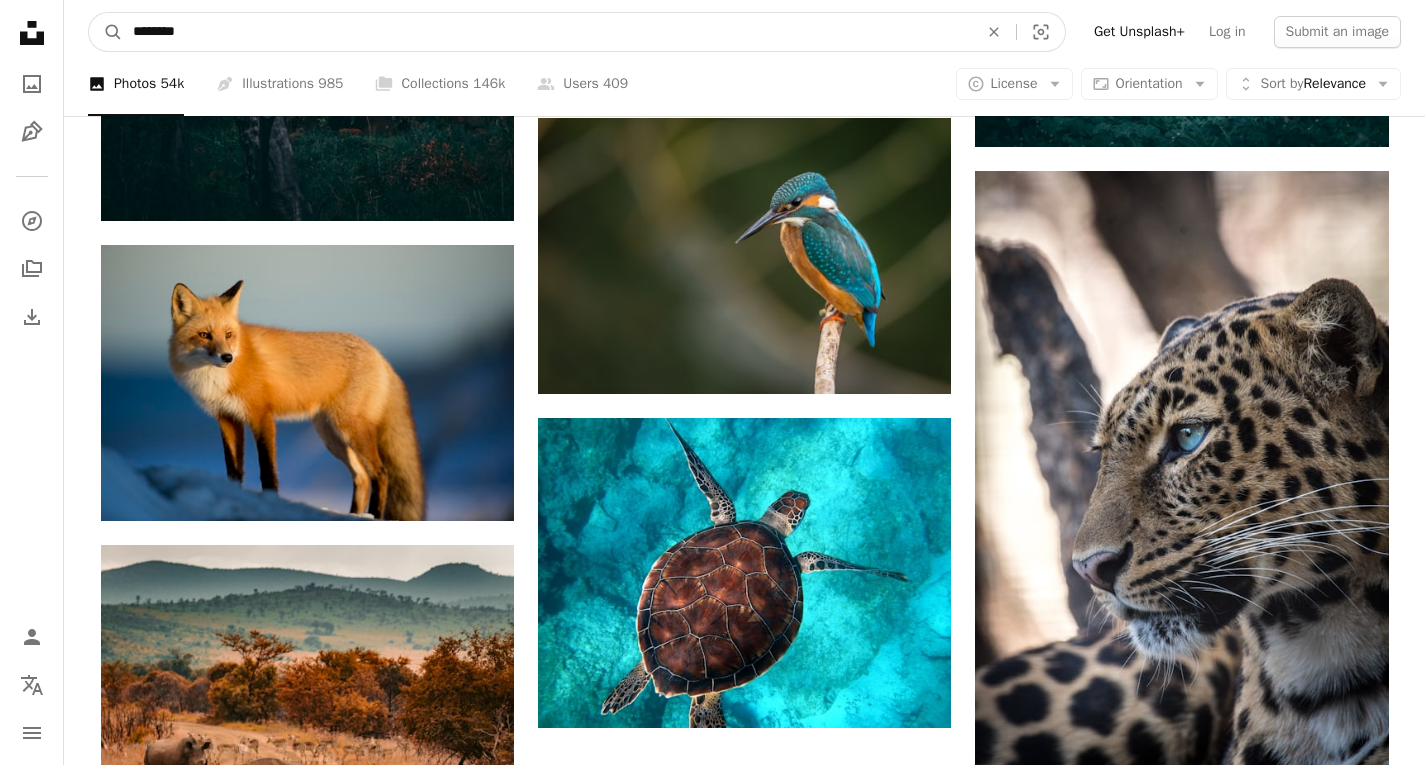 drag, startPoint x: 426, startPoint y: 32, endPoint x: -129, endPoint y: 51, distance: 555.32513 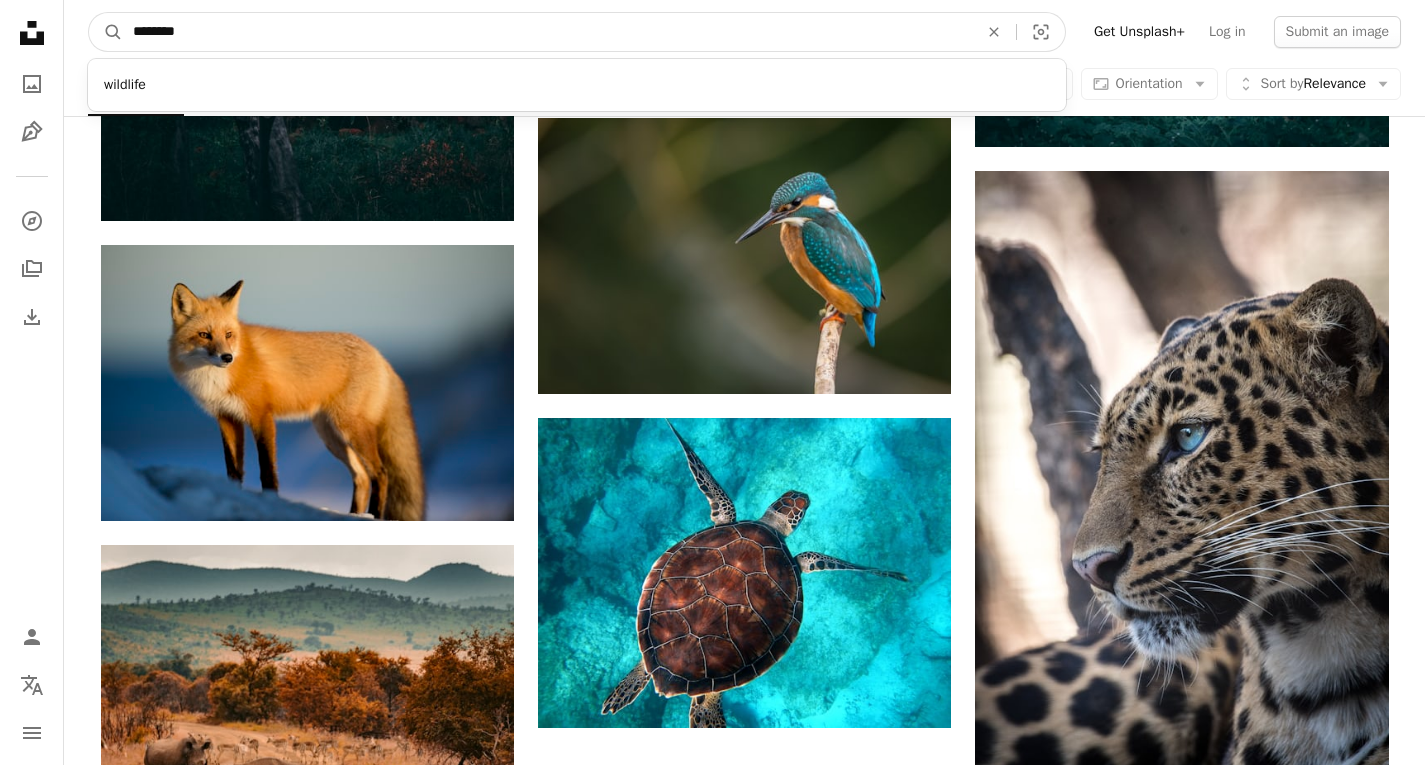 paste on "**********" 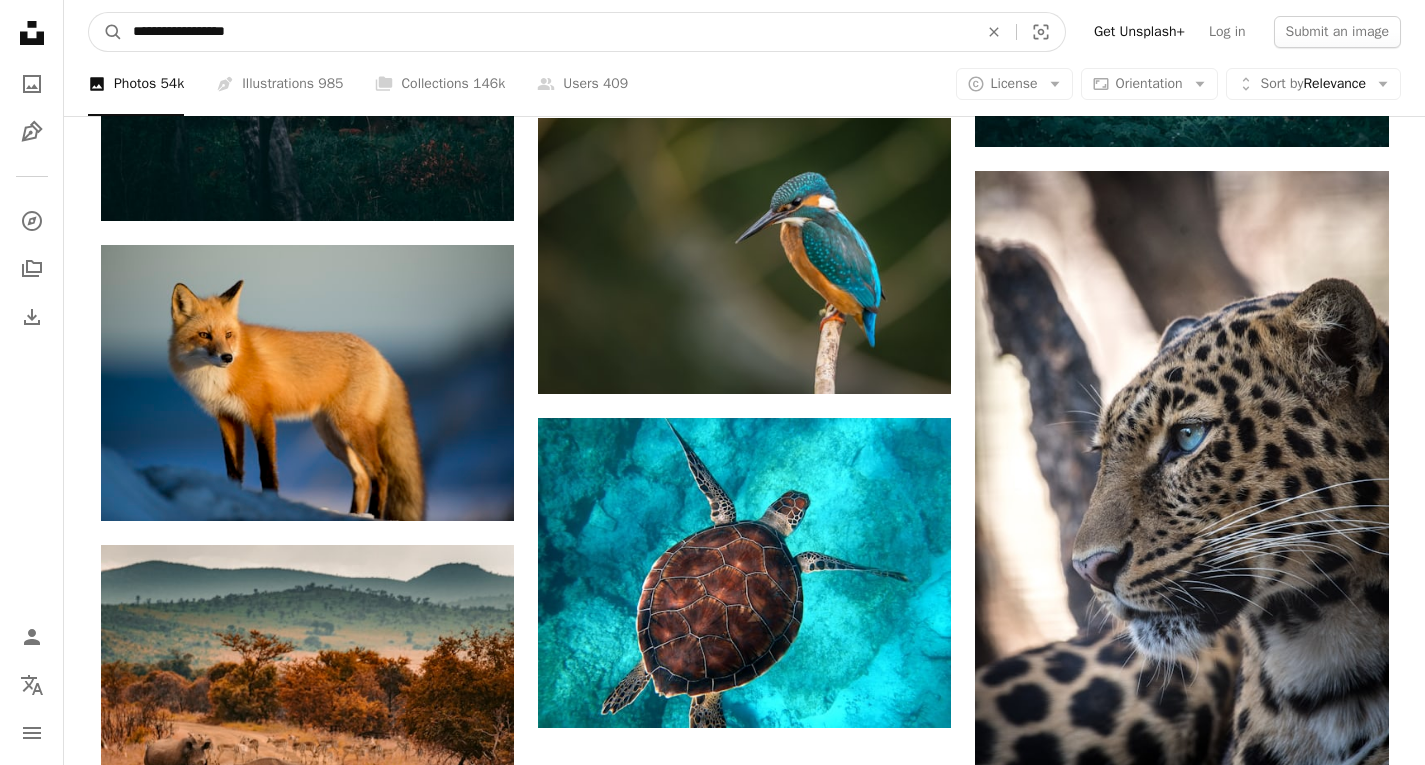 type on "**********" 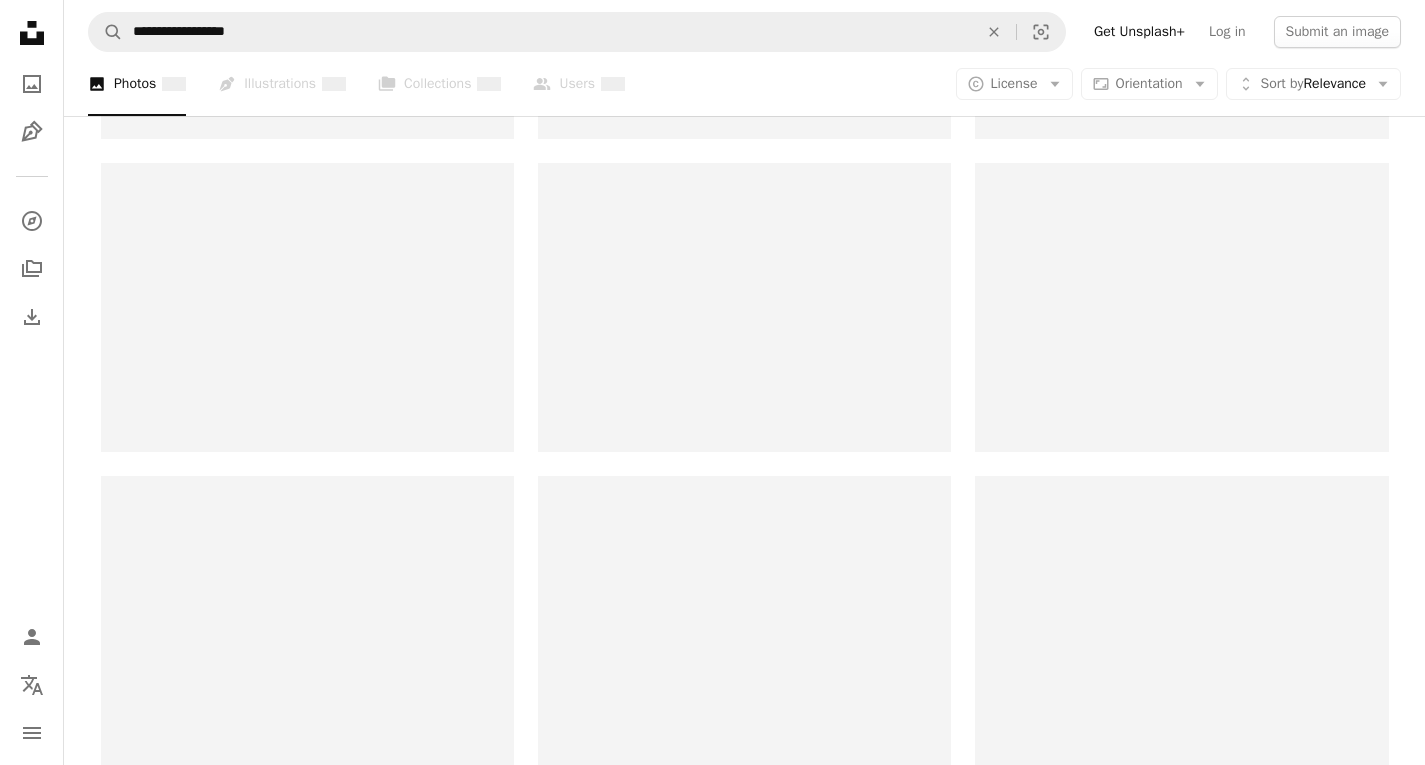 scroll, scrollTop: 0, scrollLeft: 0, axis: both 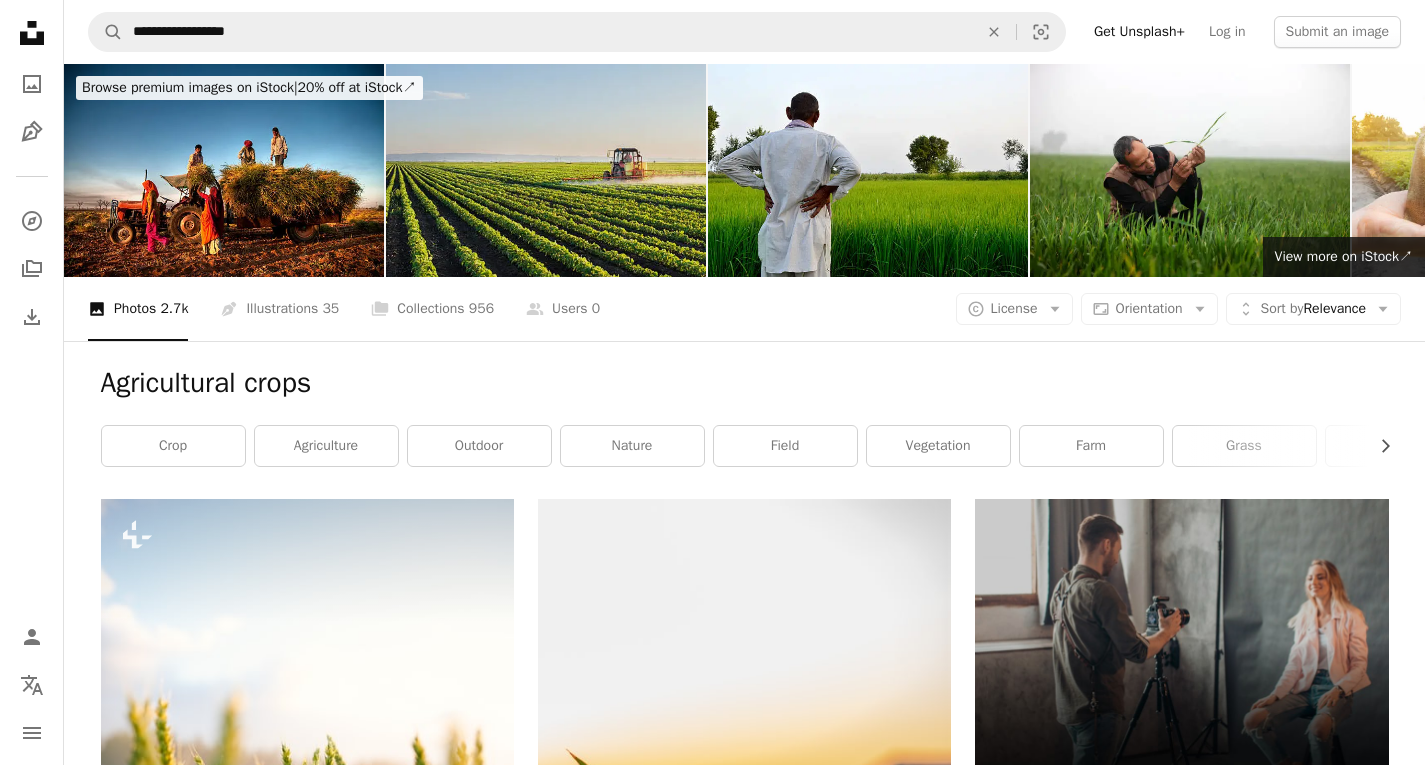 click at bounding box center [546, 170] 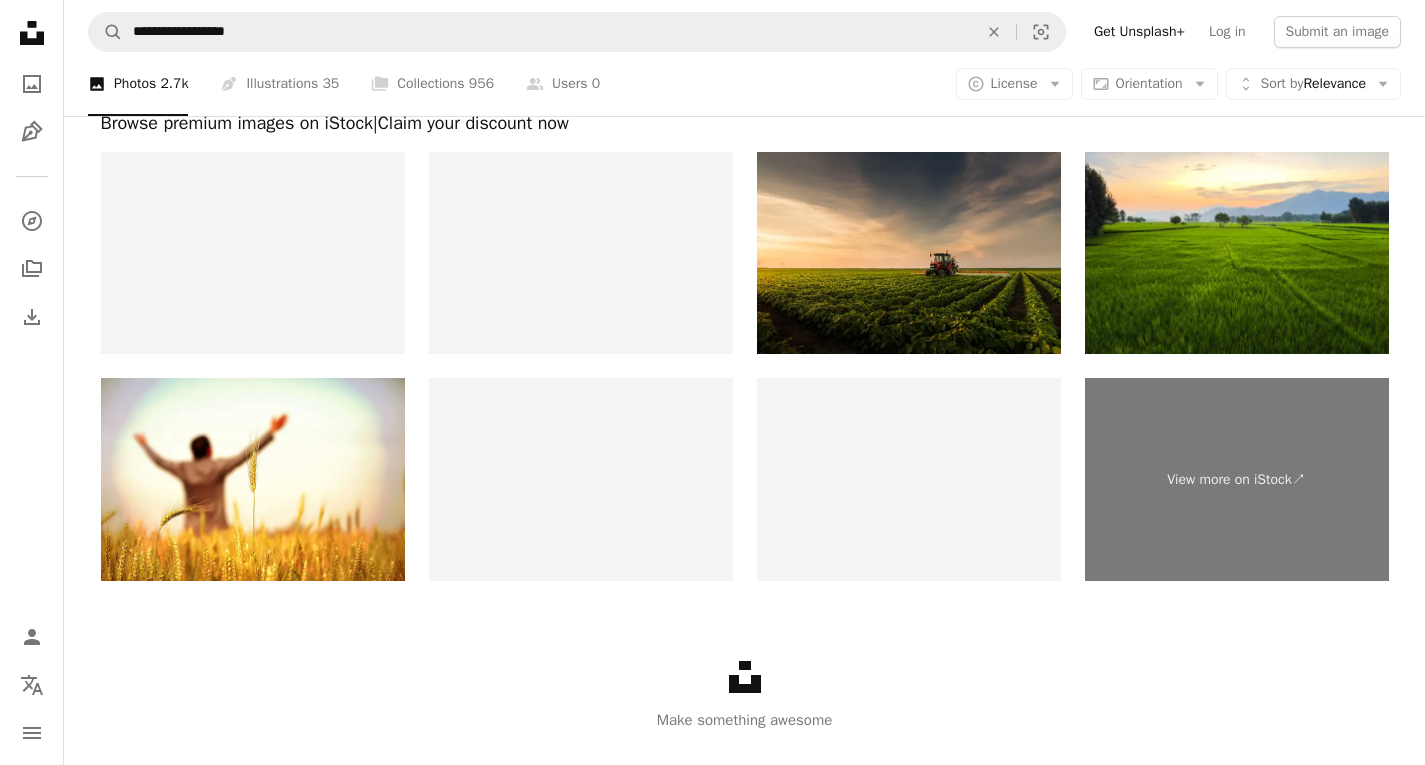 scroll, scrollTop: 4100, scrollLeft: 0, axis: vertical 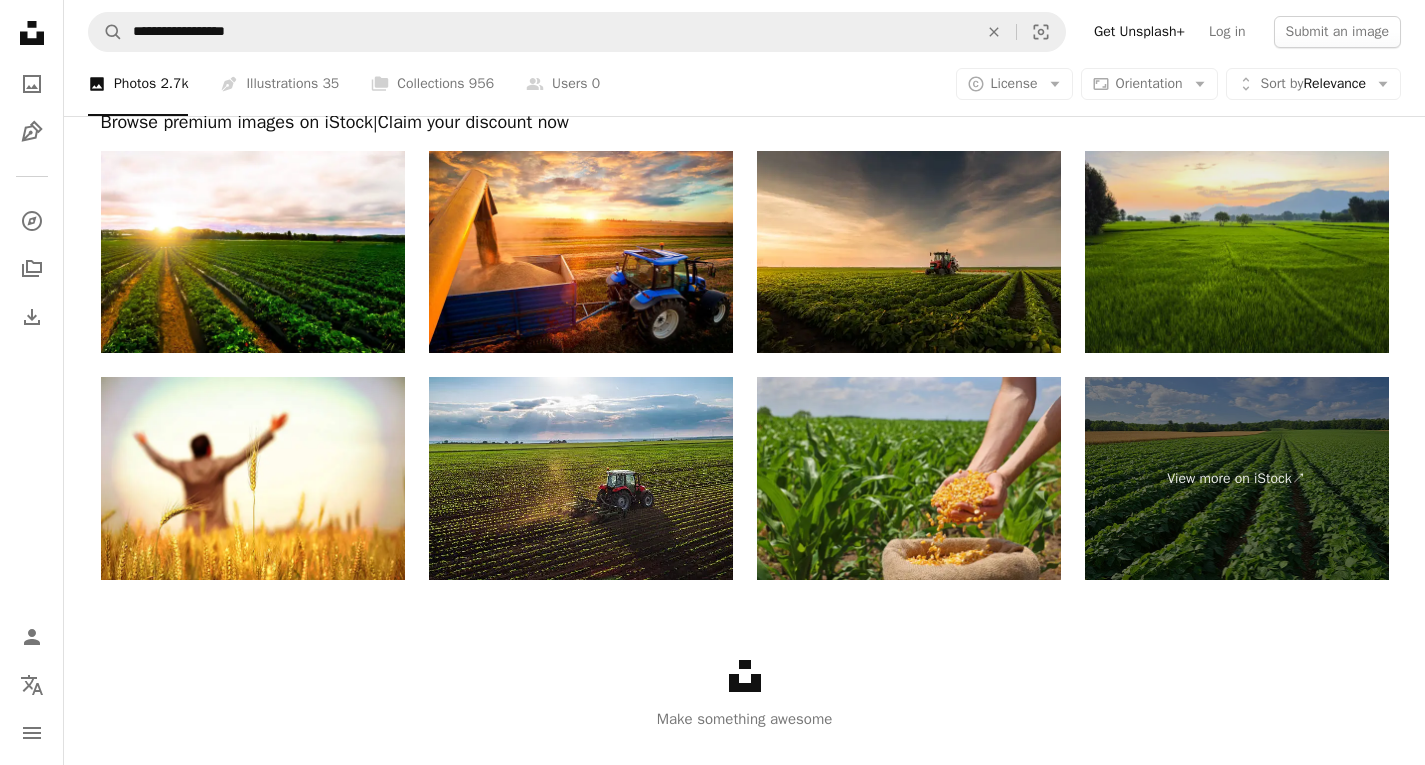 click at bounding box center (1237, 252) 